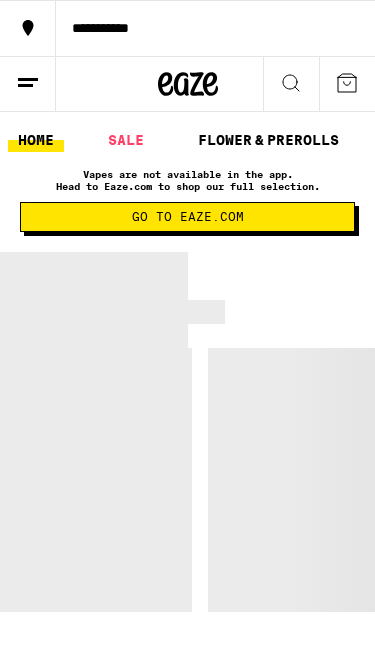 scroll, scrollTop: 0, scrollLeft: 0, axis: both 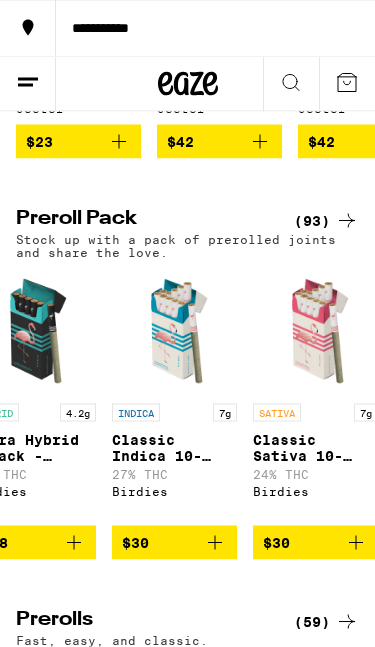 click on "Classic Indica 10-Pack - 7g" at bounding box center [174, 448] 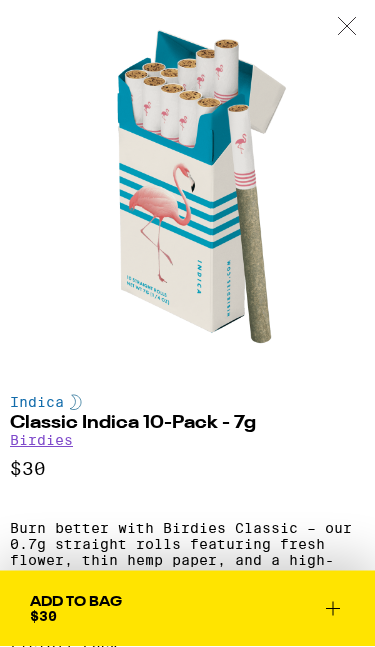 scroll, scrollTop: 1658, scrollLeft: 0, axis: vertical 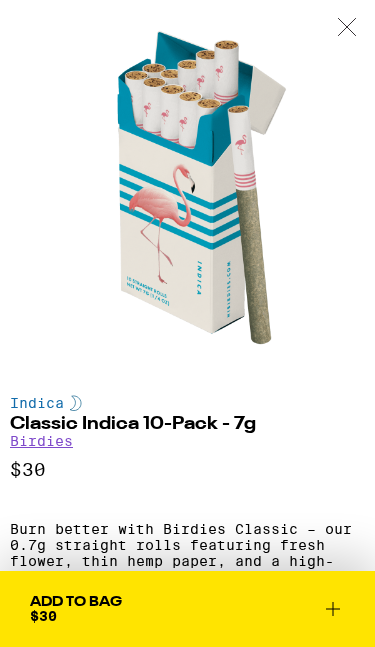 click on "Add To Bag $30" at bounding box center (187, 609) 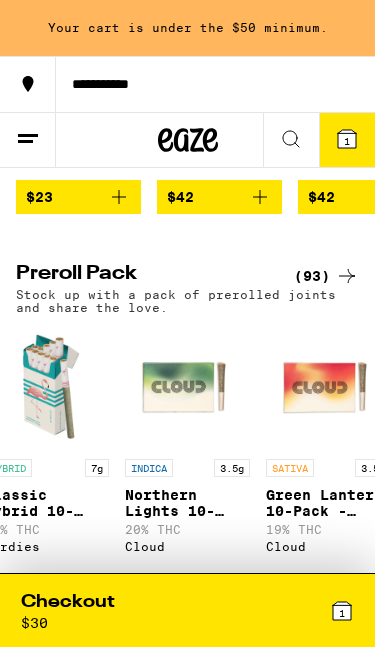 scroll, scrollTop: 0, scrollLeft: 3148, axis: horizontal 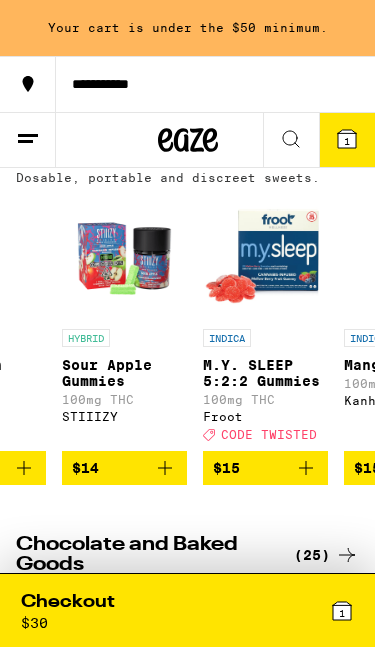 click at bounding box center (265, 256) 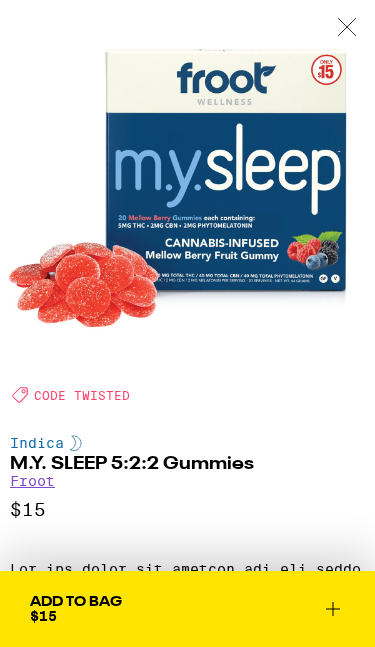 click on "Add To Bag $15" at bounding box center (187, 609) 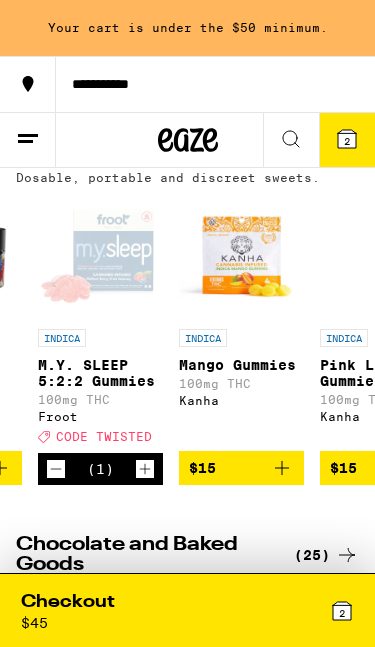 scroll, scrollTop: 0, scrollLeft: 4080, axis: horizontal 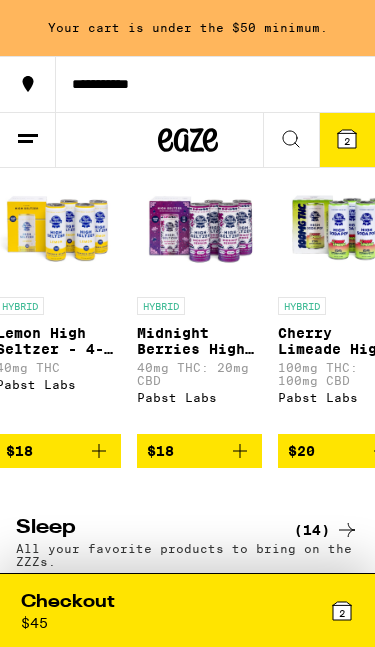 click on "Midnight Berries High Seltzer - 4-pack" at bounding box center [199, 341] 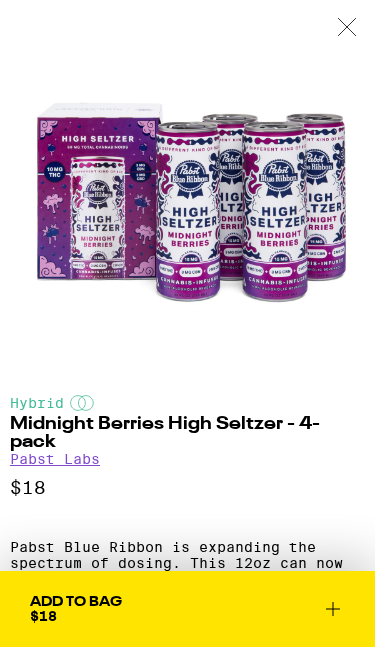 click on "Add To Bag $18" at bounding box center (187, 609) 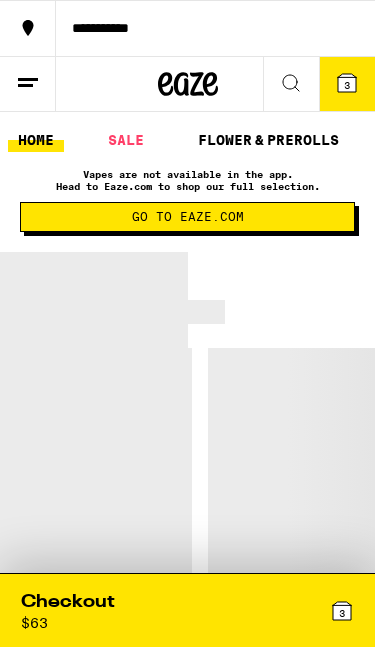 scroll, scrollTop: 0, scrollLeft: 0, axis: both 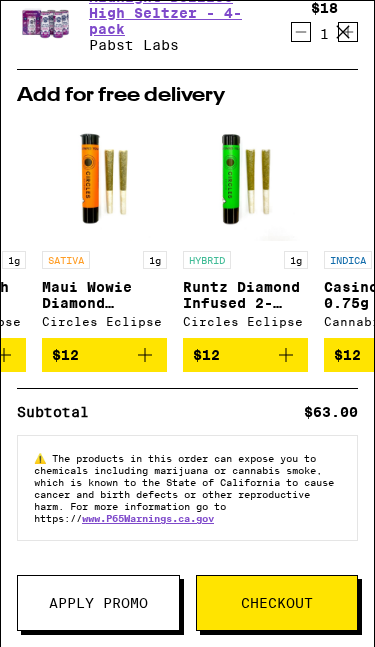 click on "Maui Wowie Diamond Infused 2-Pack - 1g" at bounding box center (104, 295) 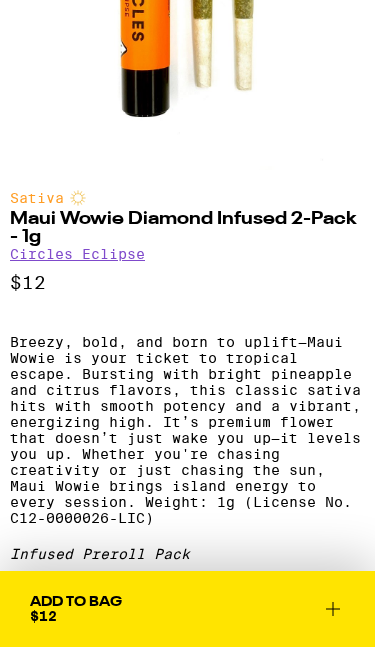 scroll, scrollTop: 215, scrollLeft: 0, axis: vertical 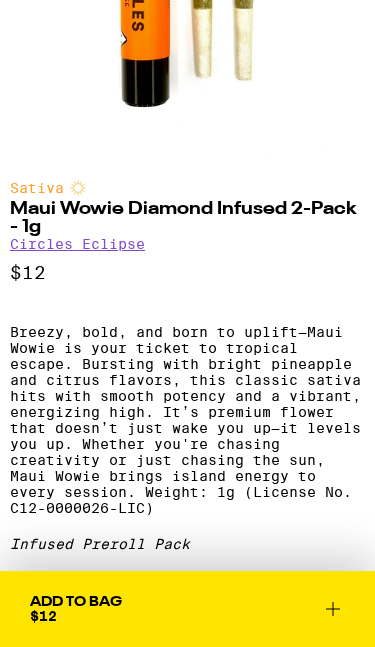 click on "Add To Bag" at bounding box center [76, 602] 